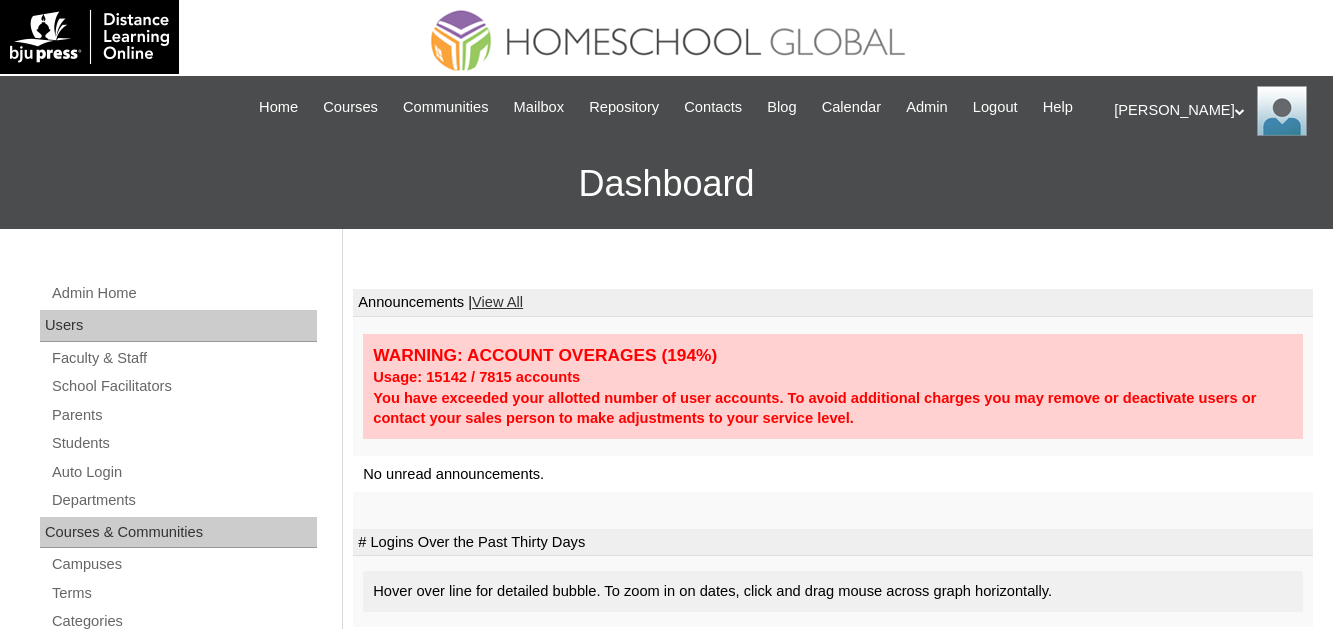 scroll, scrollTop: 0, scrollLeft: 0, axis: both 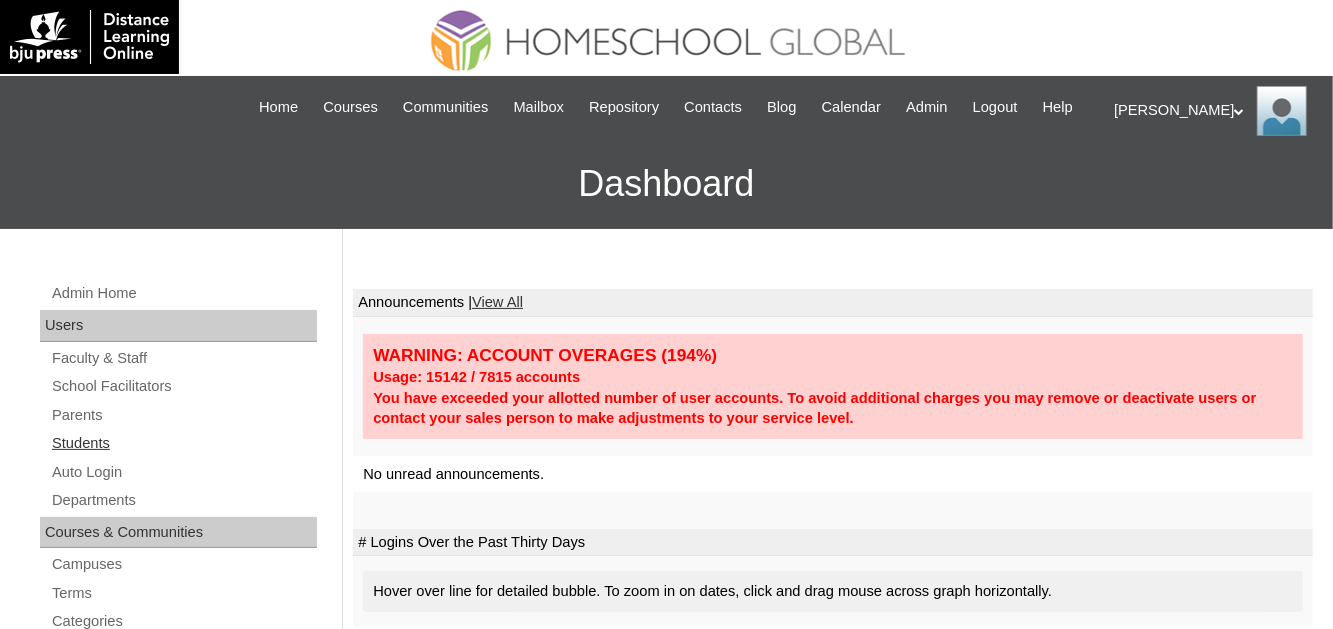 click on "Students" at bounding box center (183, 443) 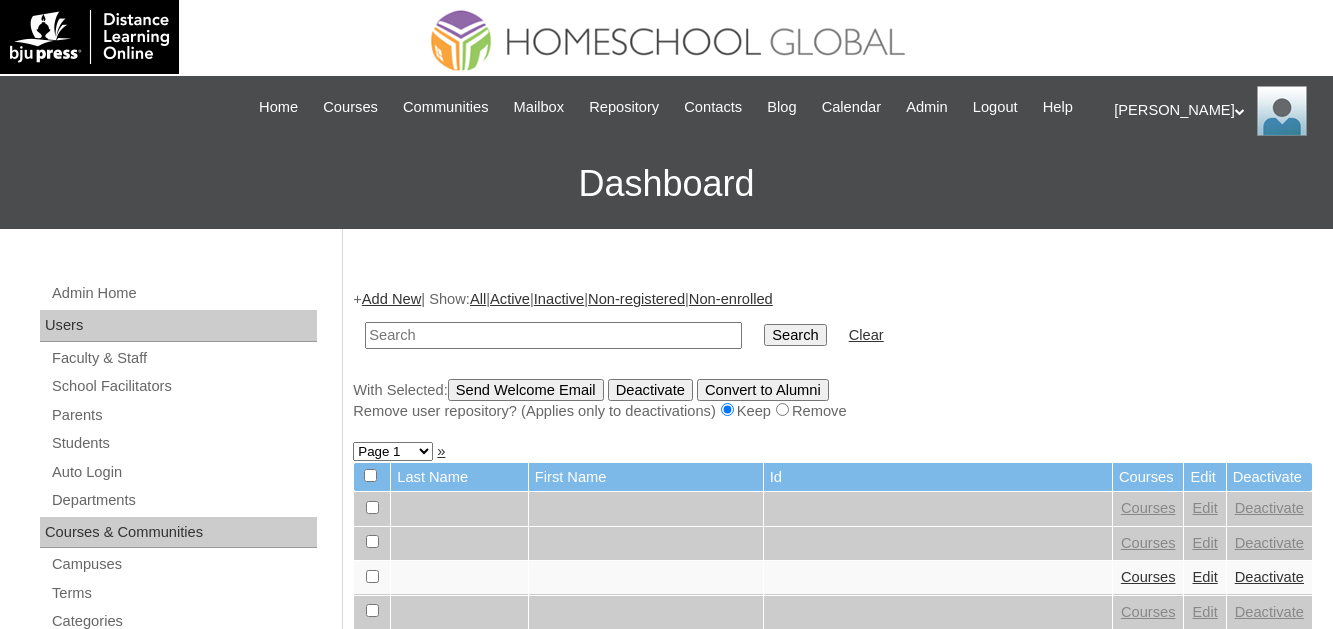 scroll, scrollTop: 0, scrollLeft: 0, axis: both 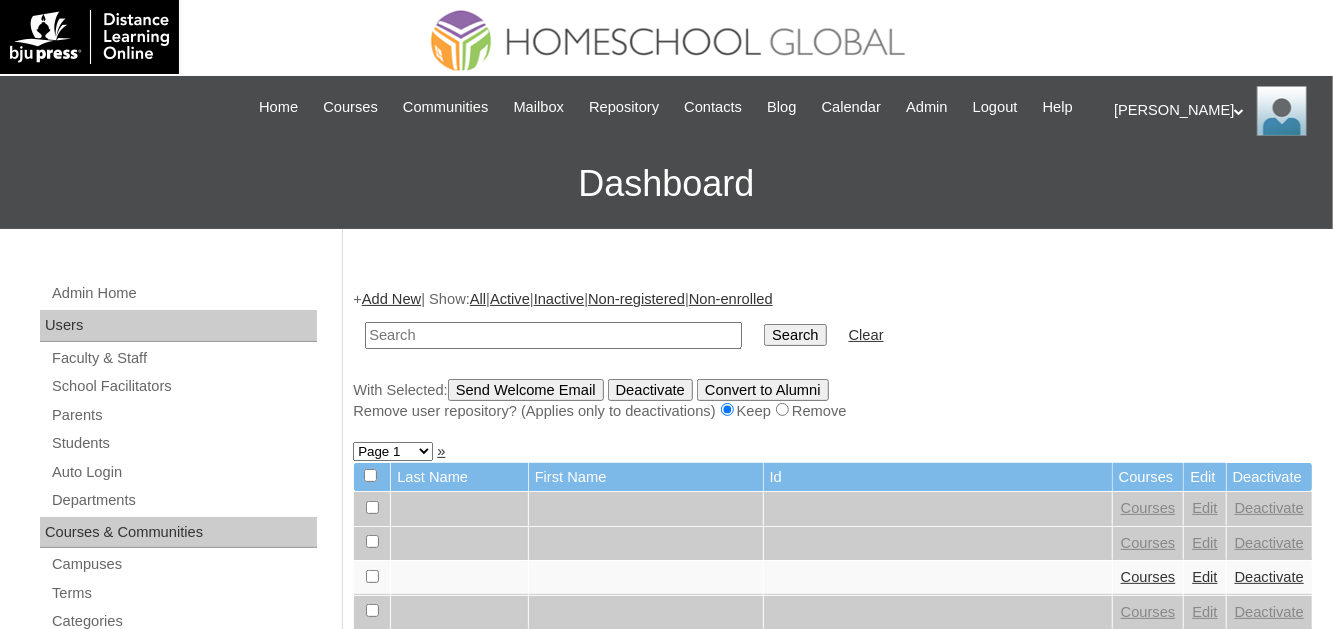 paste on "TOUCHPH2025-MHS010063" 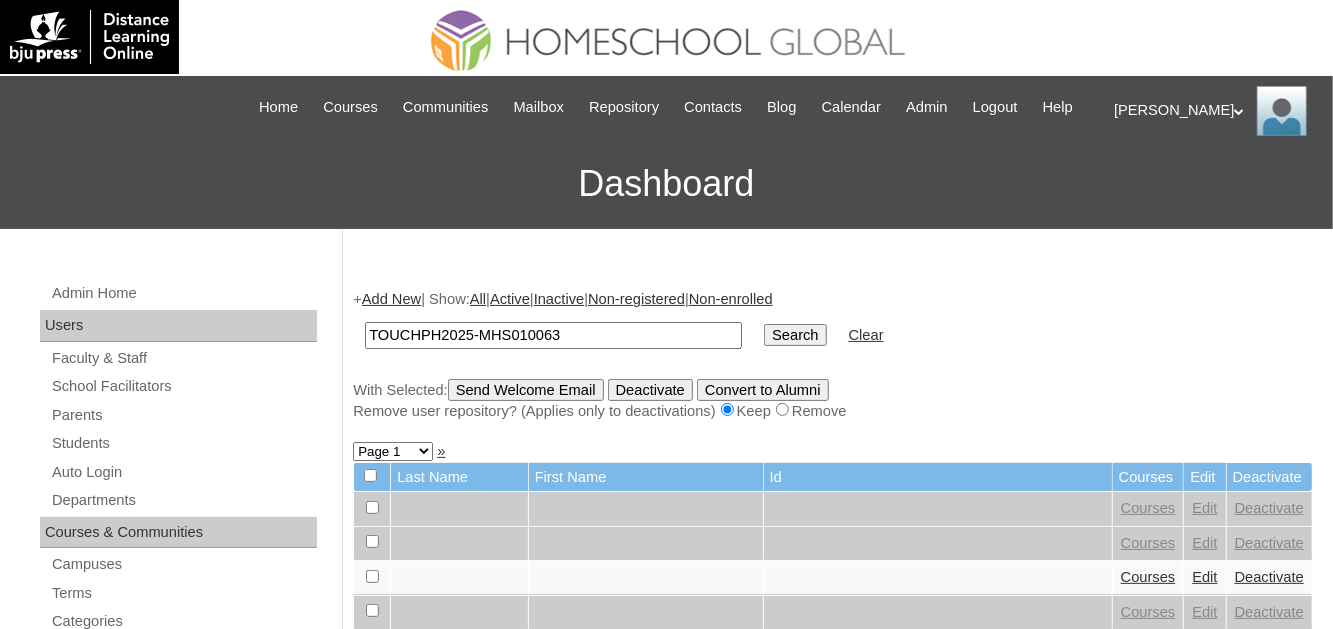type on "TOUCHPH2025-MHS010063" 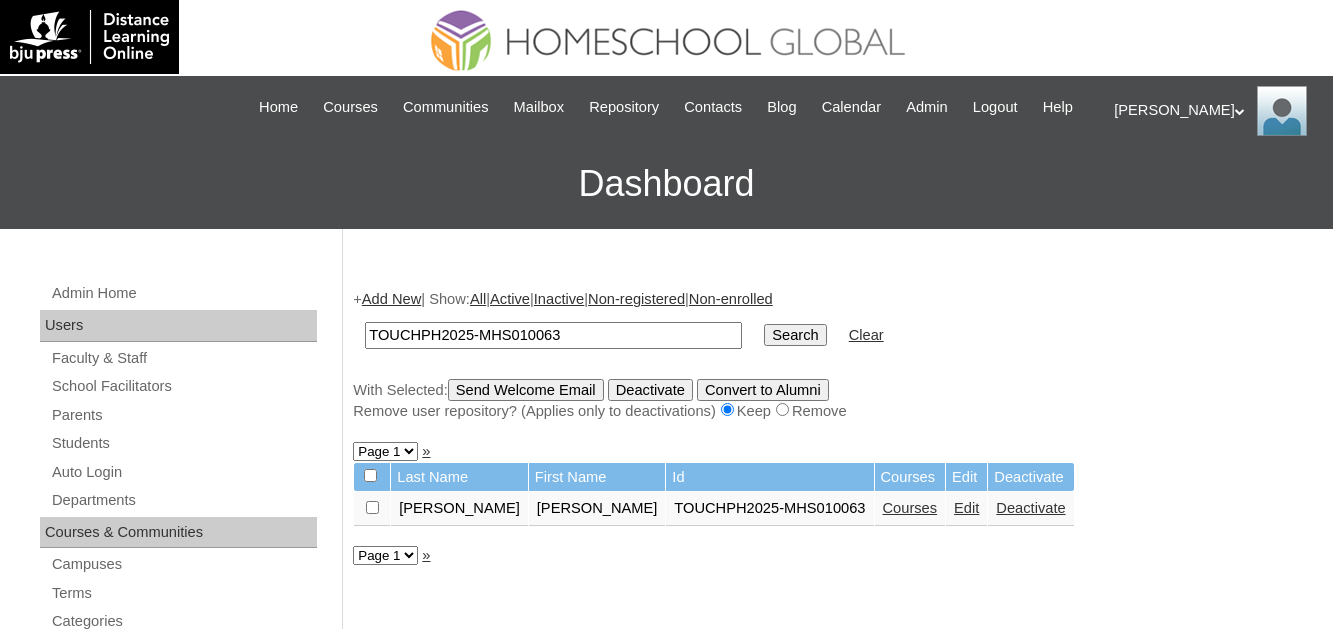 scroll, scrollTop: 0, scrollLeft: 0, axis: both 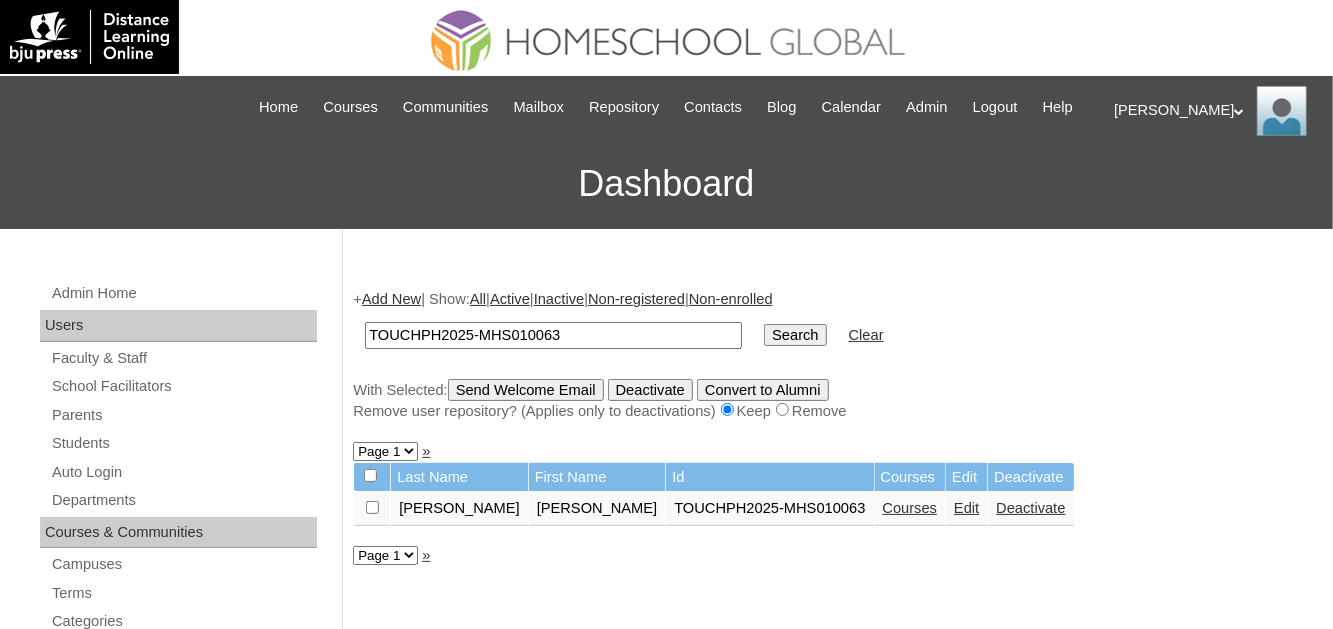 click on "Courses" at bounding box center (910, 508) 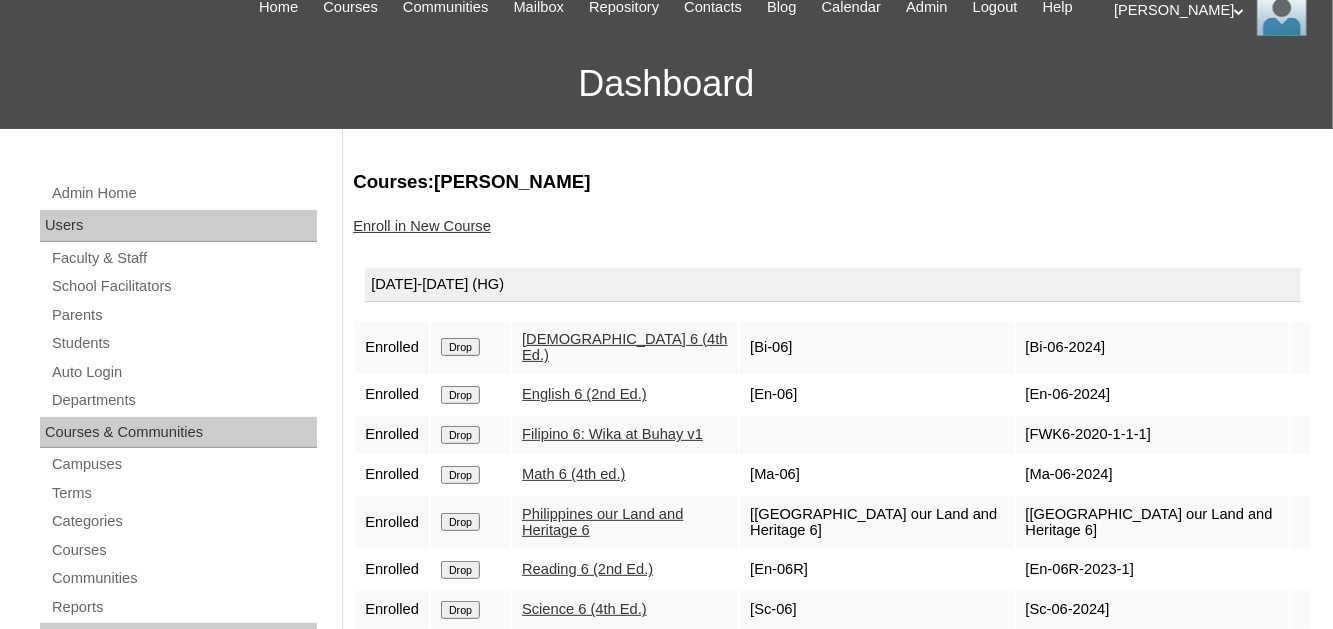 scroll, scrollTop: 0, scrollLeft: 0, axis: both 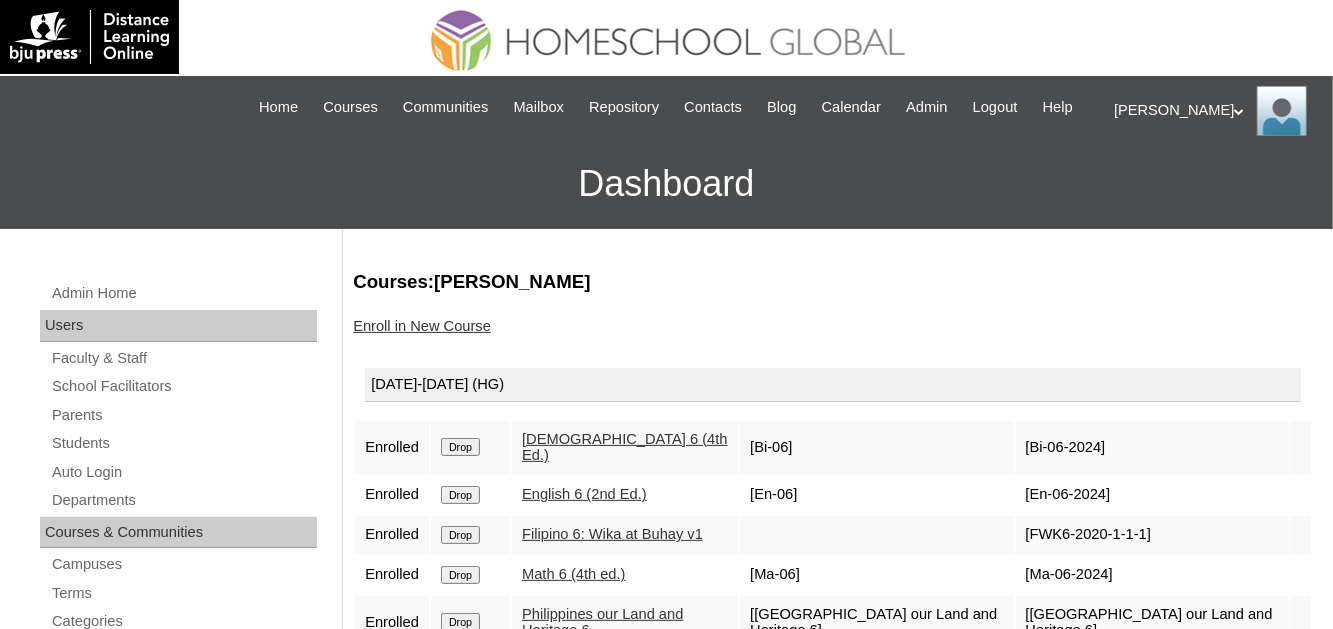 click on "Enroll in New Course" at bounding box center [422, 326] 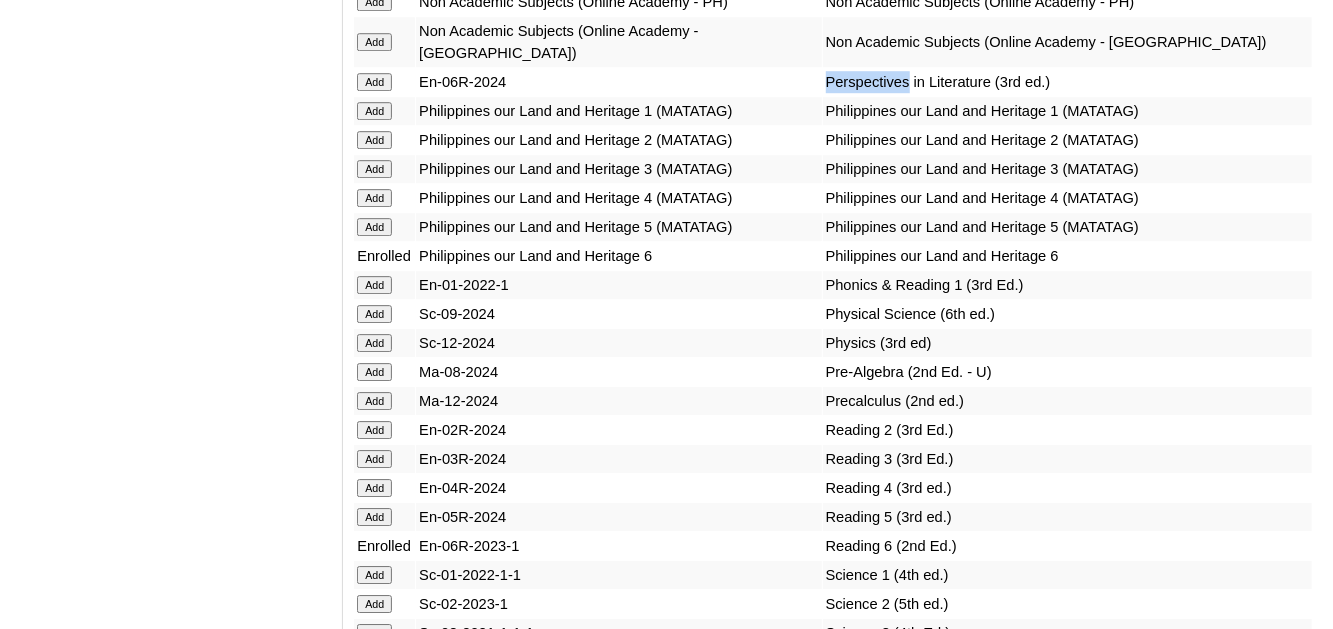scroll, scrollTop: 7030, scrollLeft: 0, axis: vertical 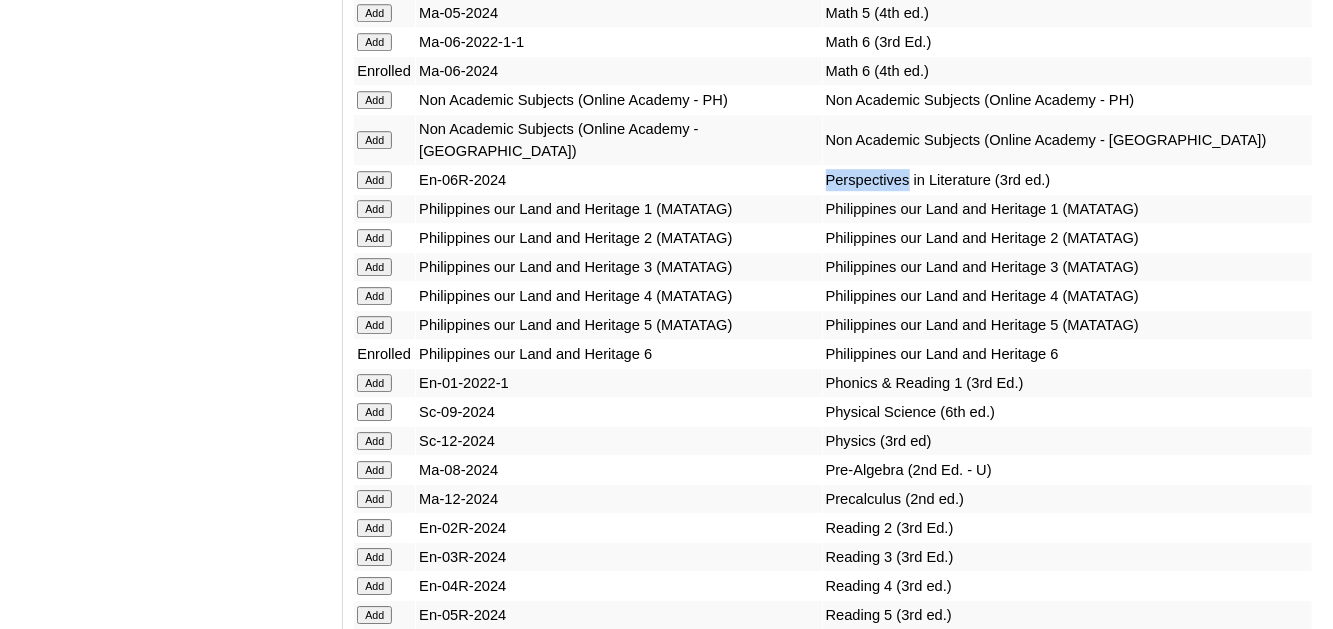 click on "Add" at bounding box center [374, -6654] 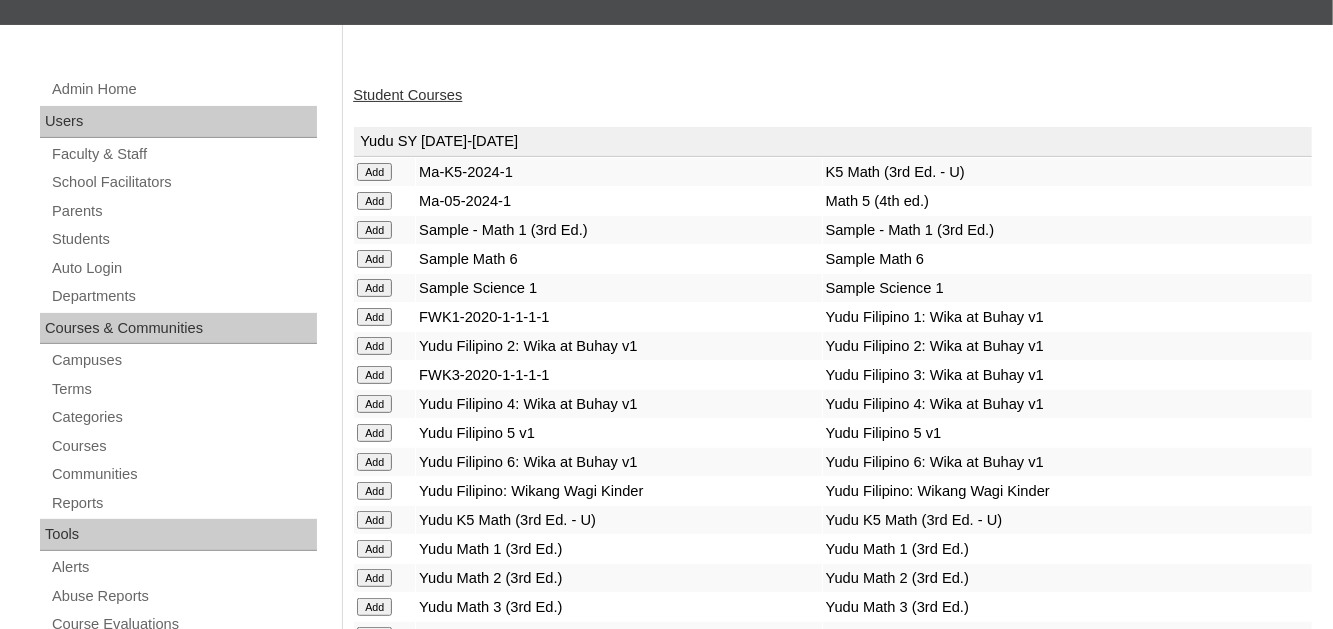 scroll, scrollTop: 100, scrollLeft: 0, axis: vertical 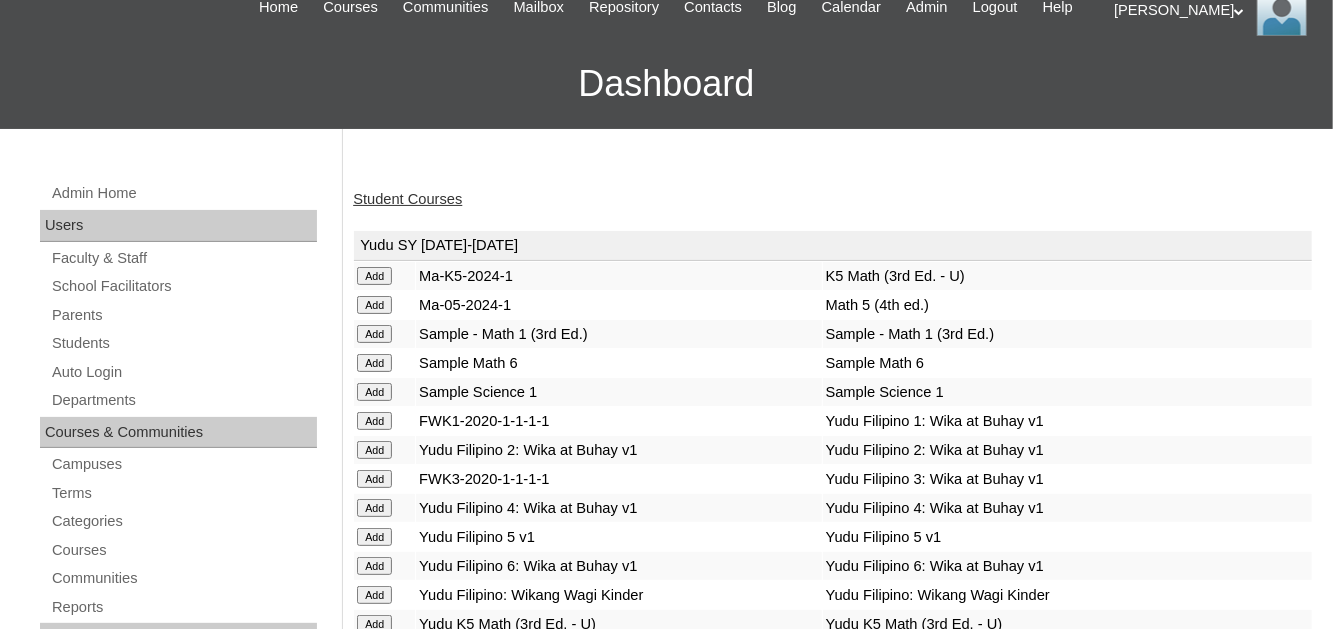 click on "Student Courses" at bounding box center (407, 199) 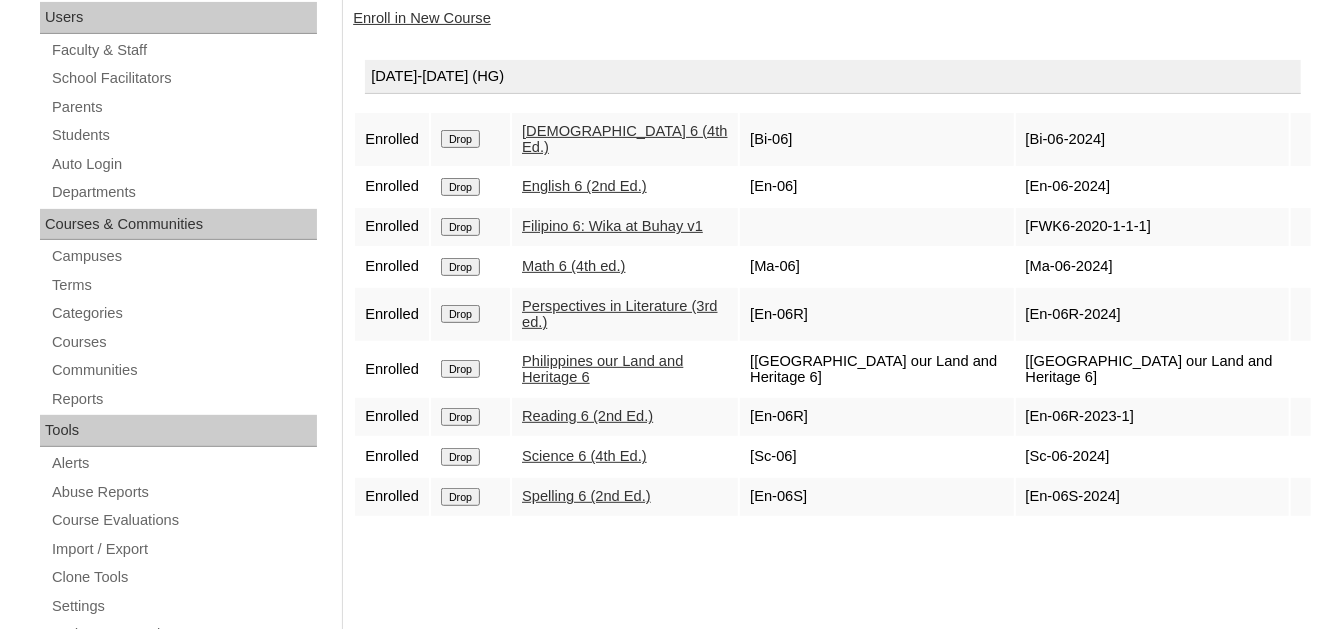 scroll, scrollTop: 300, scrollLeft: 0, axis: vertical 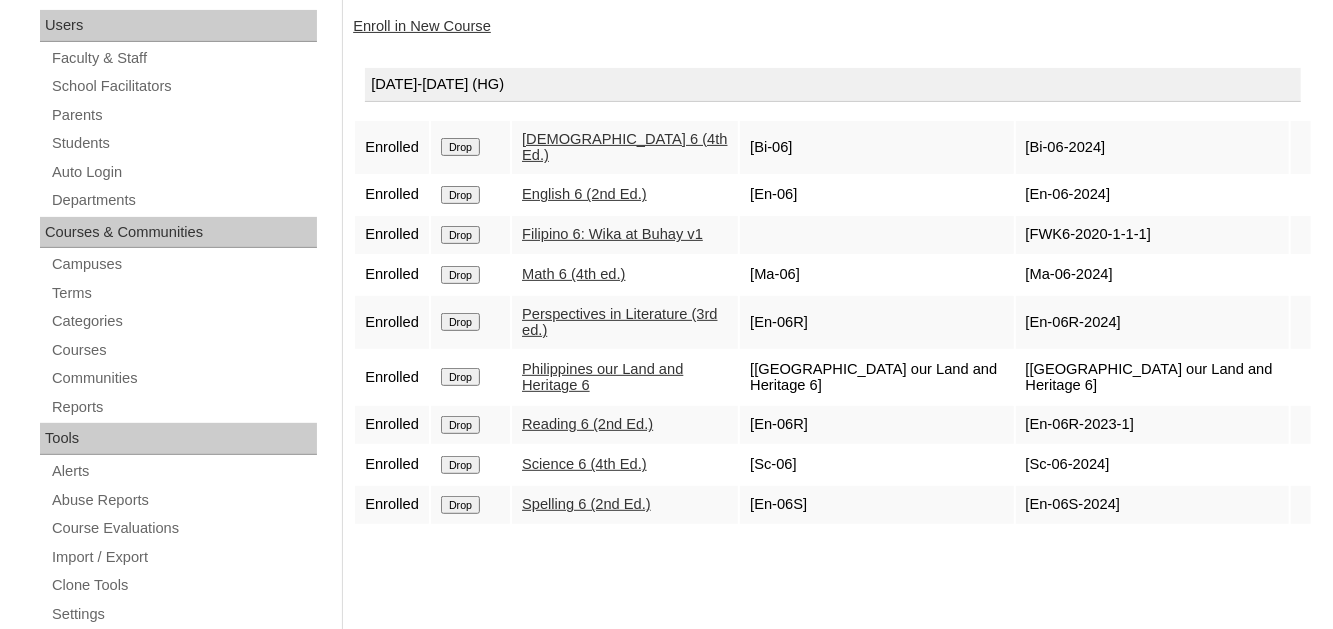 click on "Drop" at bounding box center [460, 147] 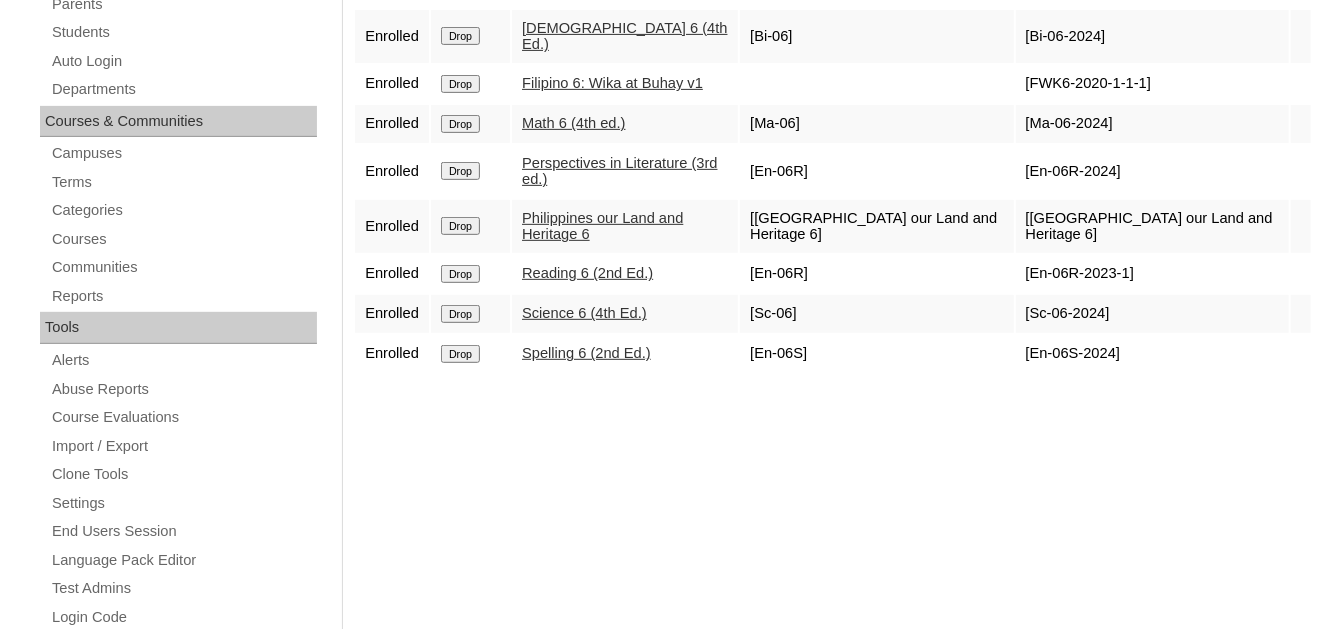 scroll, scrollTop: 300, scrollLeft: 0, axis: vertical 